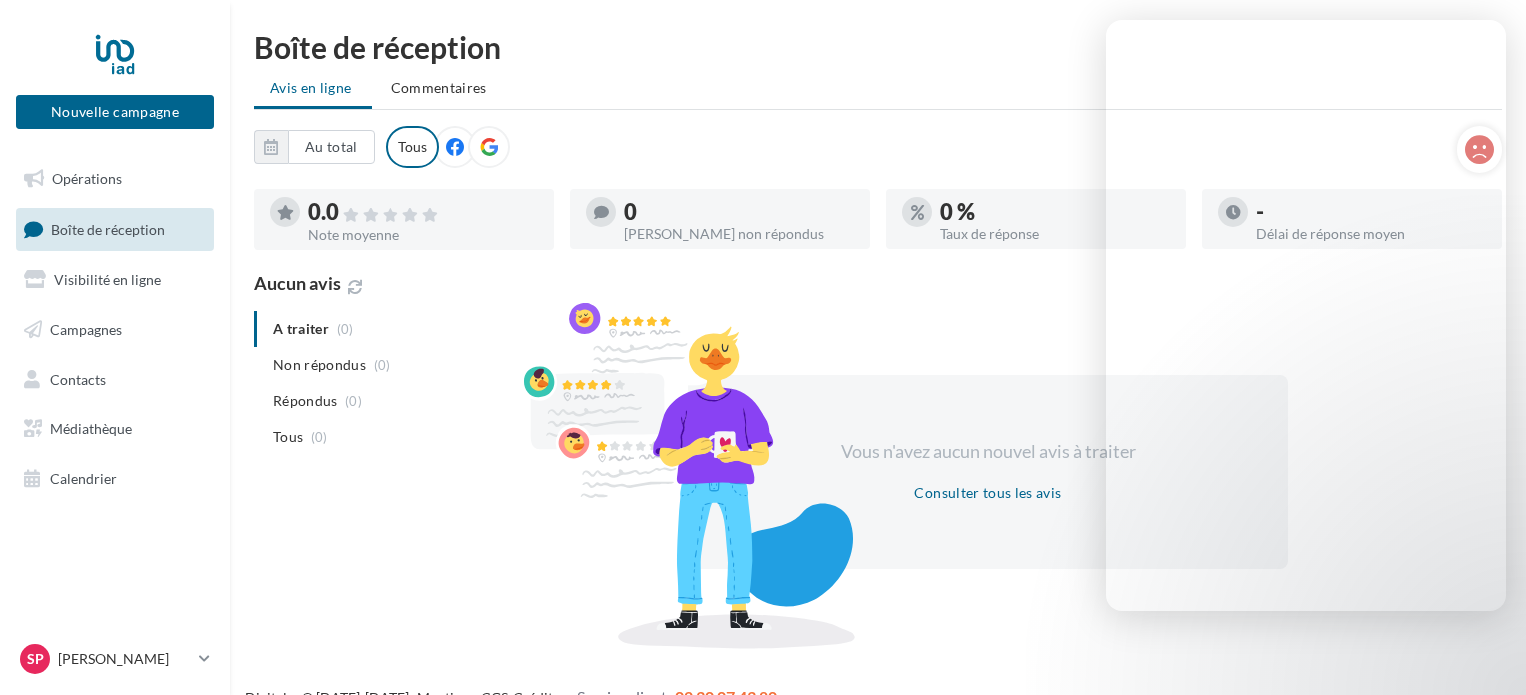 scroll, scrollTop: 0, scrollLeft: 0, axis: both 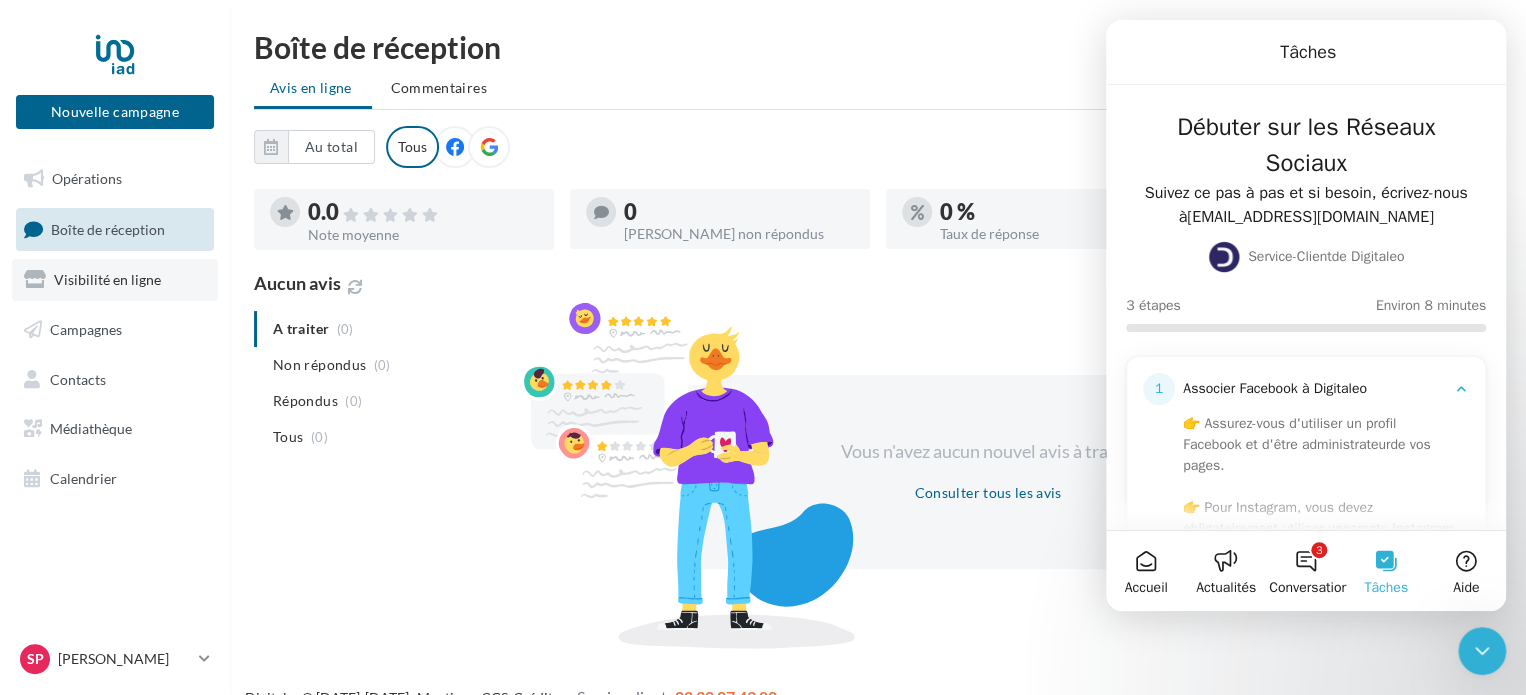 click on "Visibilité en ligne" at bounding box center (115, 280) 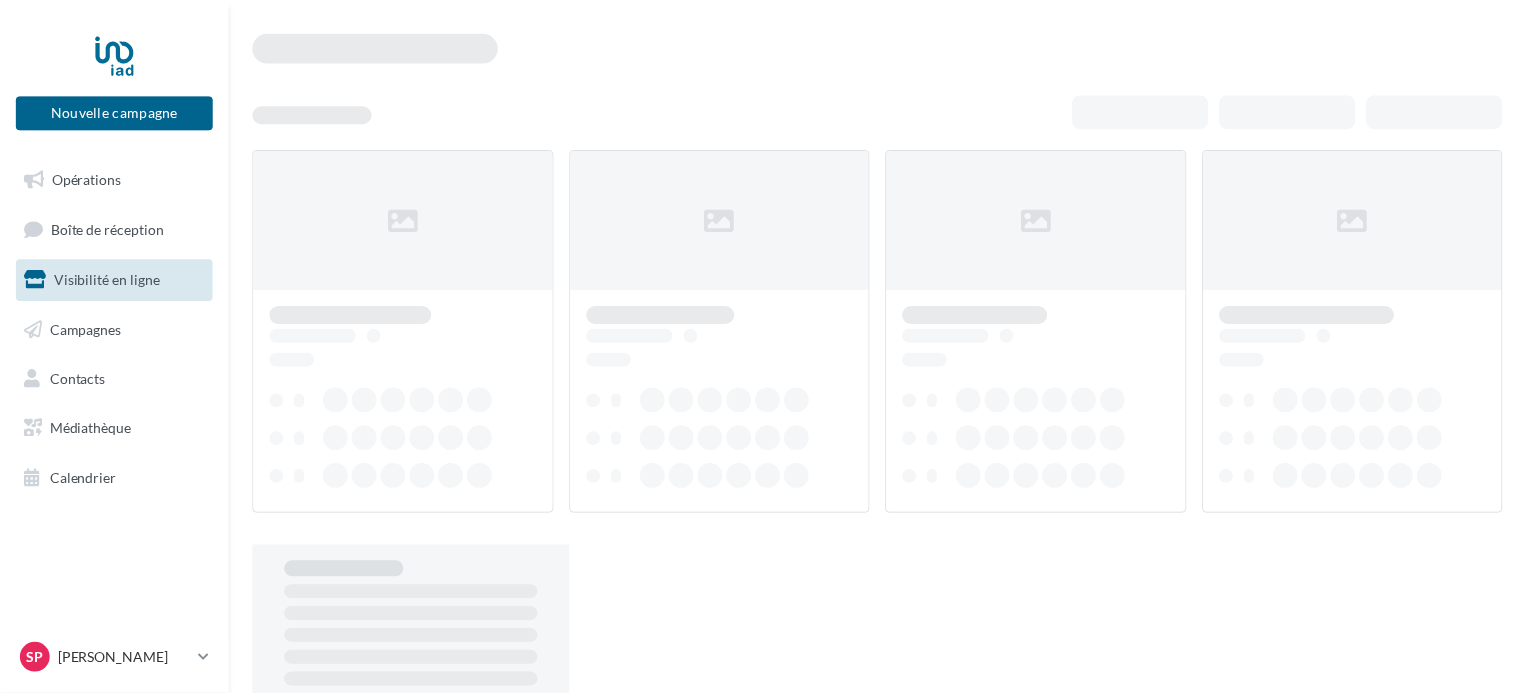 scroll, scrollTop: 0, scrollLeft: 0, axis: both 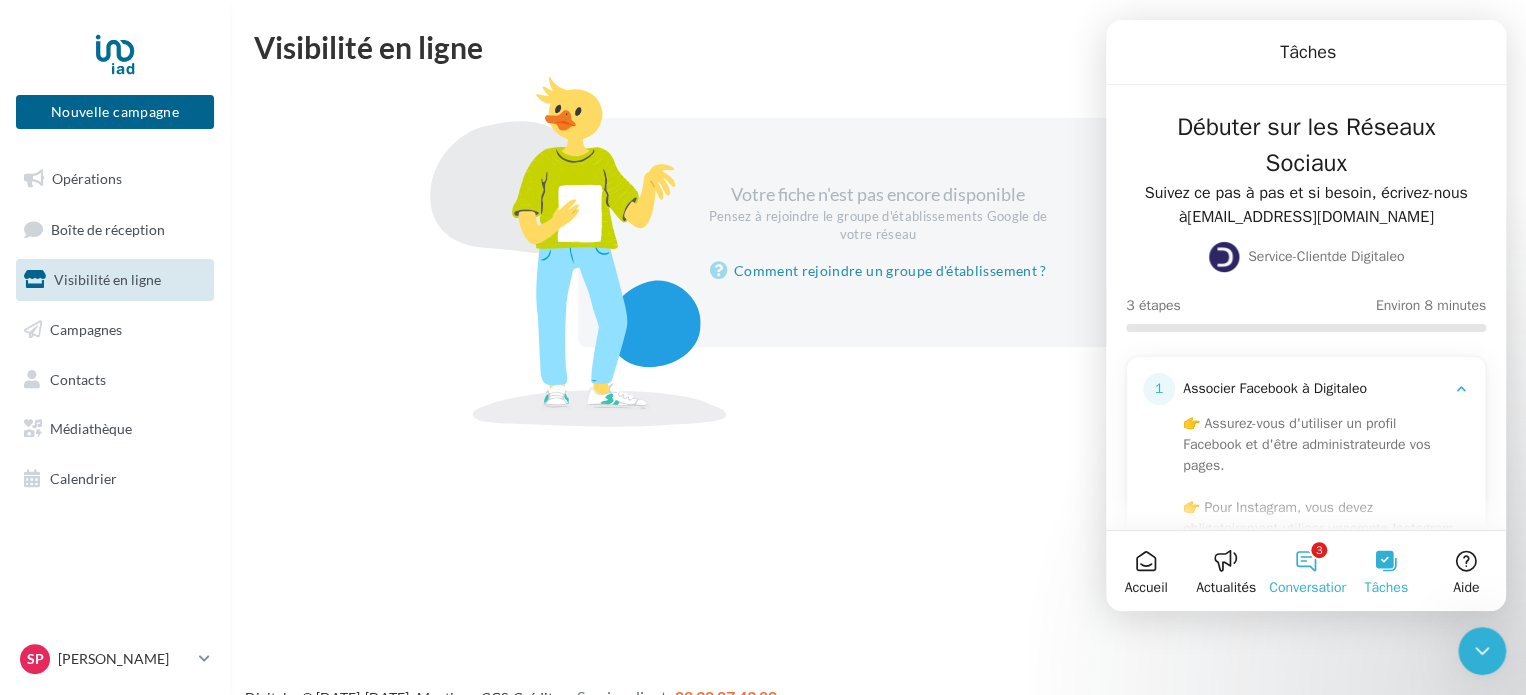 click on "3 Conversations" at bounding box center [1306, 571] 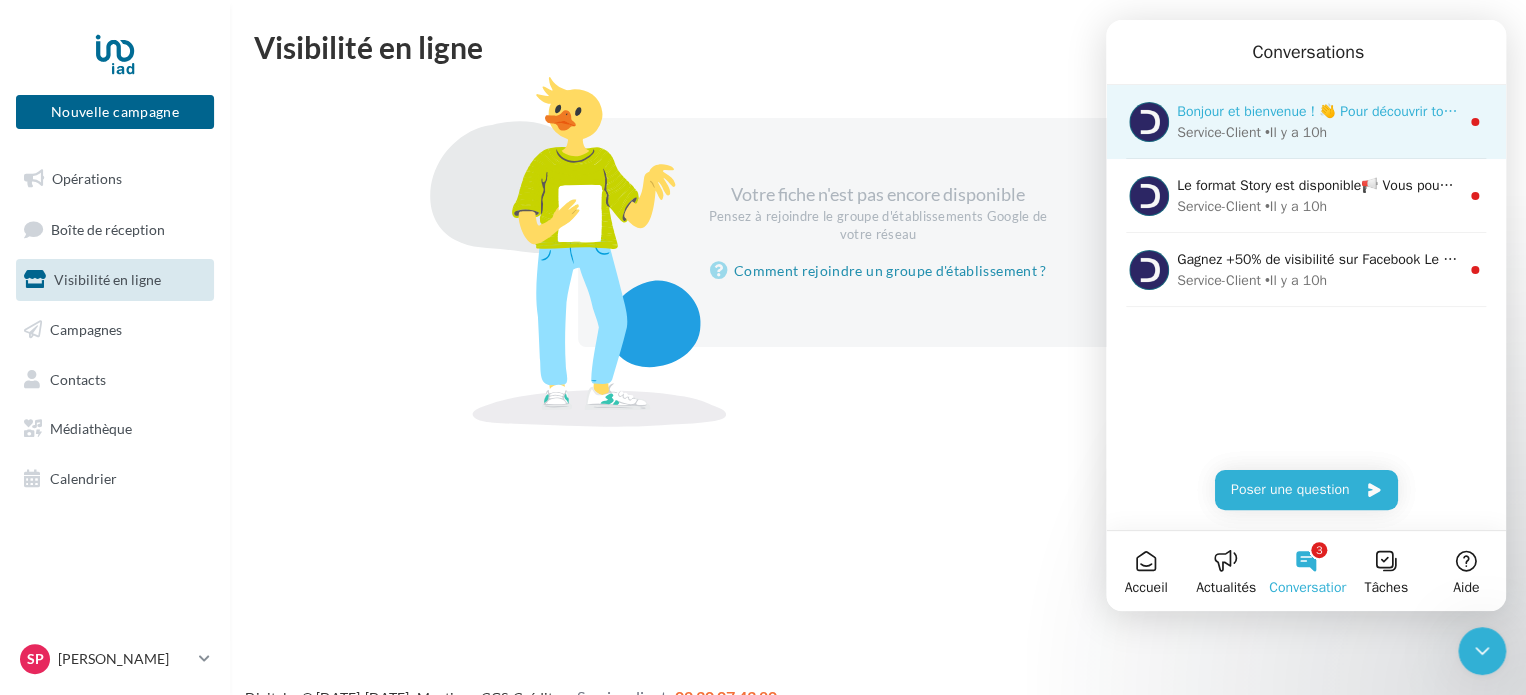 click on "Bonjour et bienvenue ! 👋  Pour découvrir tout ce que la plateforme vous réserve, un pas à pas va démarrer pour vous accompagner à réaliser vos premières actions. ​ C'est parti 🤓" at bounding box center [1729, 111] 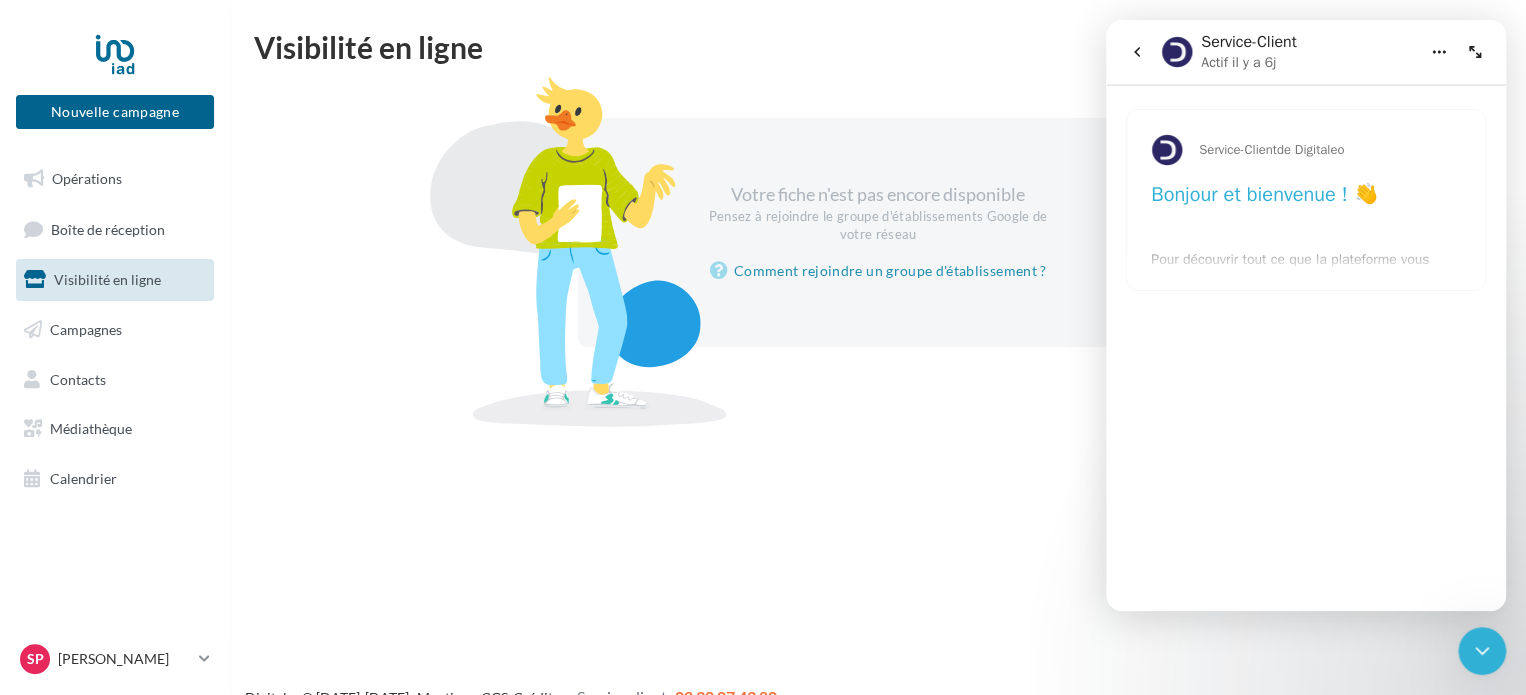 click 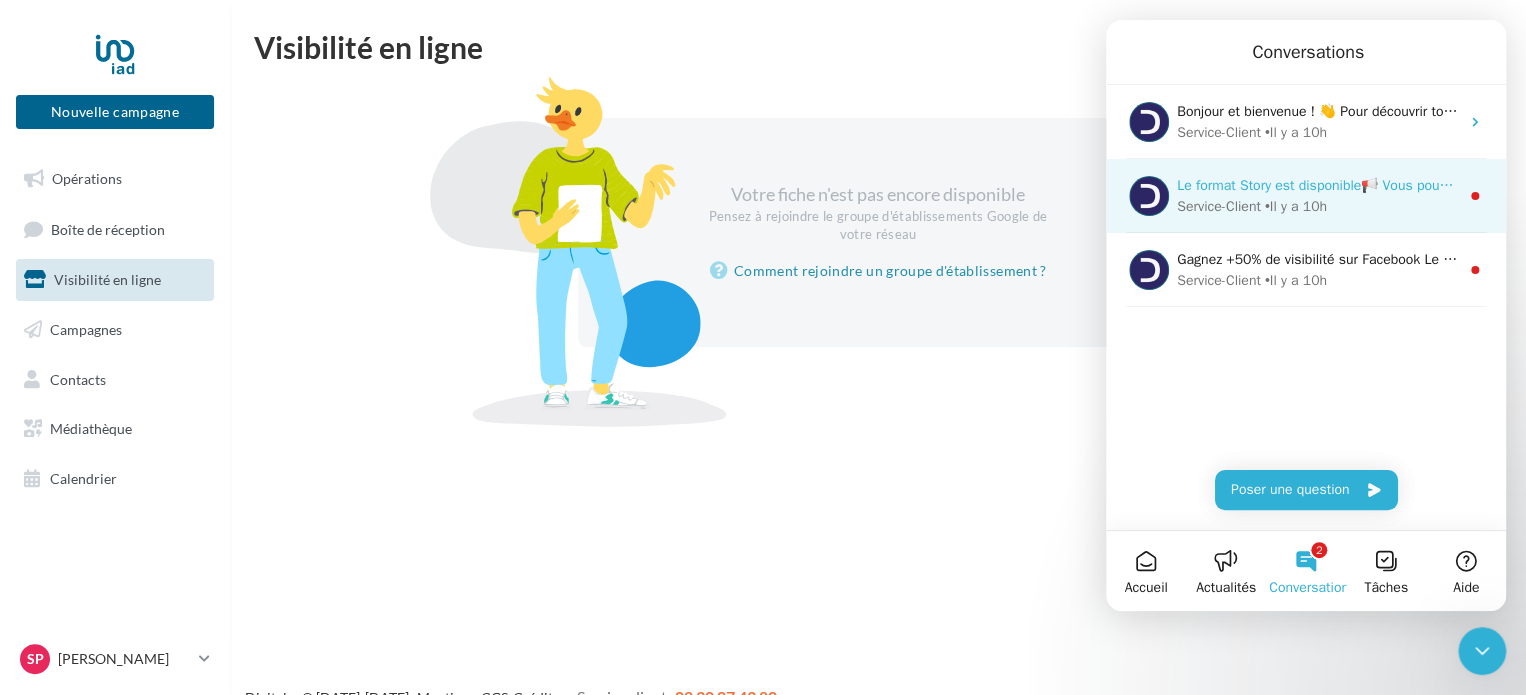 click on "Le format Story est disponible📢   Vous pouvez désormais publier des Stories Facebook & Instagram depuis Digitaleo. Le format Story permet d’étendre la portée de vos prises de parole et de communiquer de manière éphémère sans encombrer votre feed. Vous aimez cette nouveauté ? Faites le nous savoir avec l’émoji 👍" at bounding box center [1318, 185] 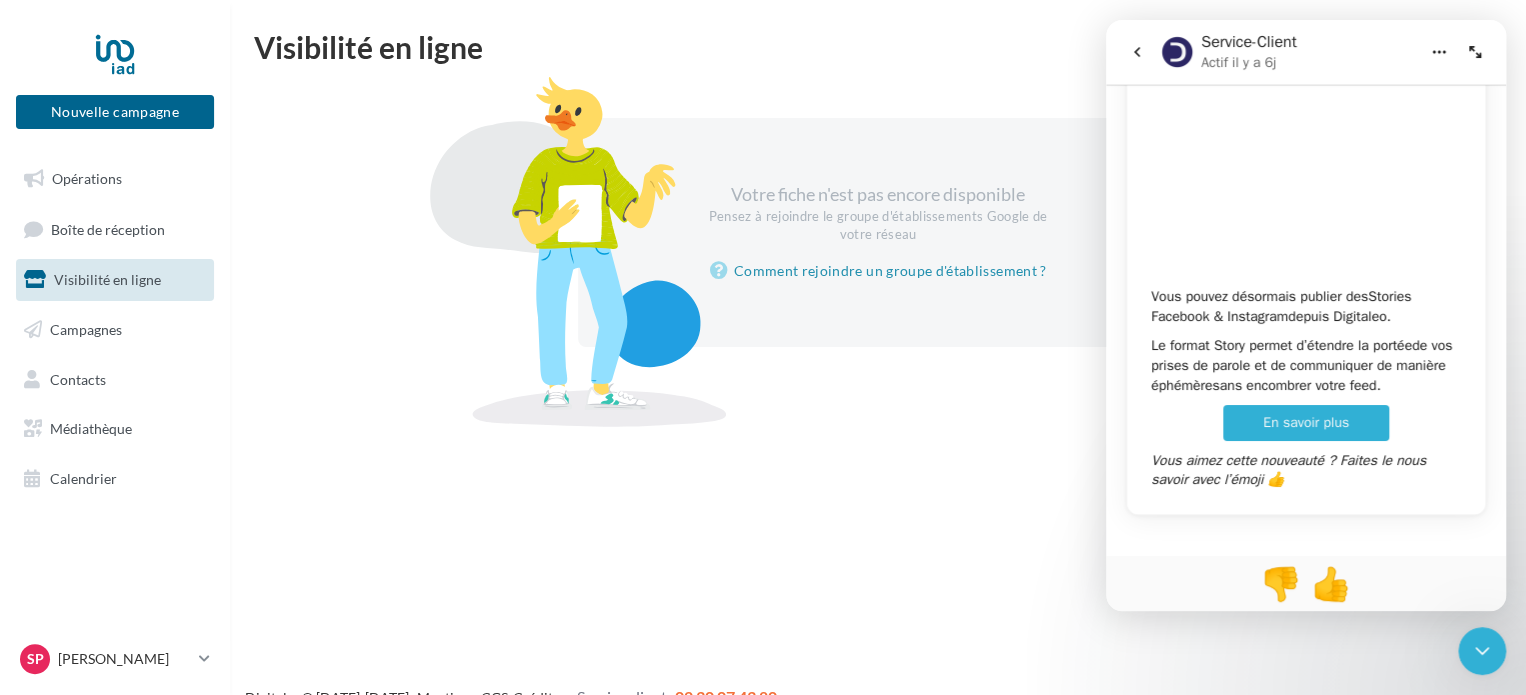 scroll, scrollTop: 144, scrollLeft: 0, axis: vertical 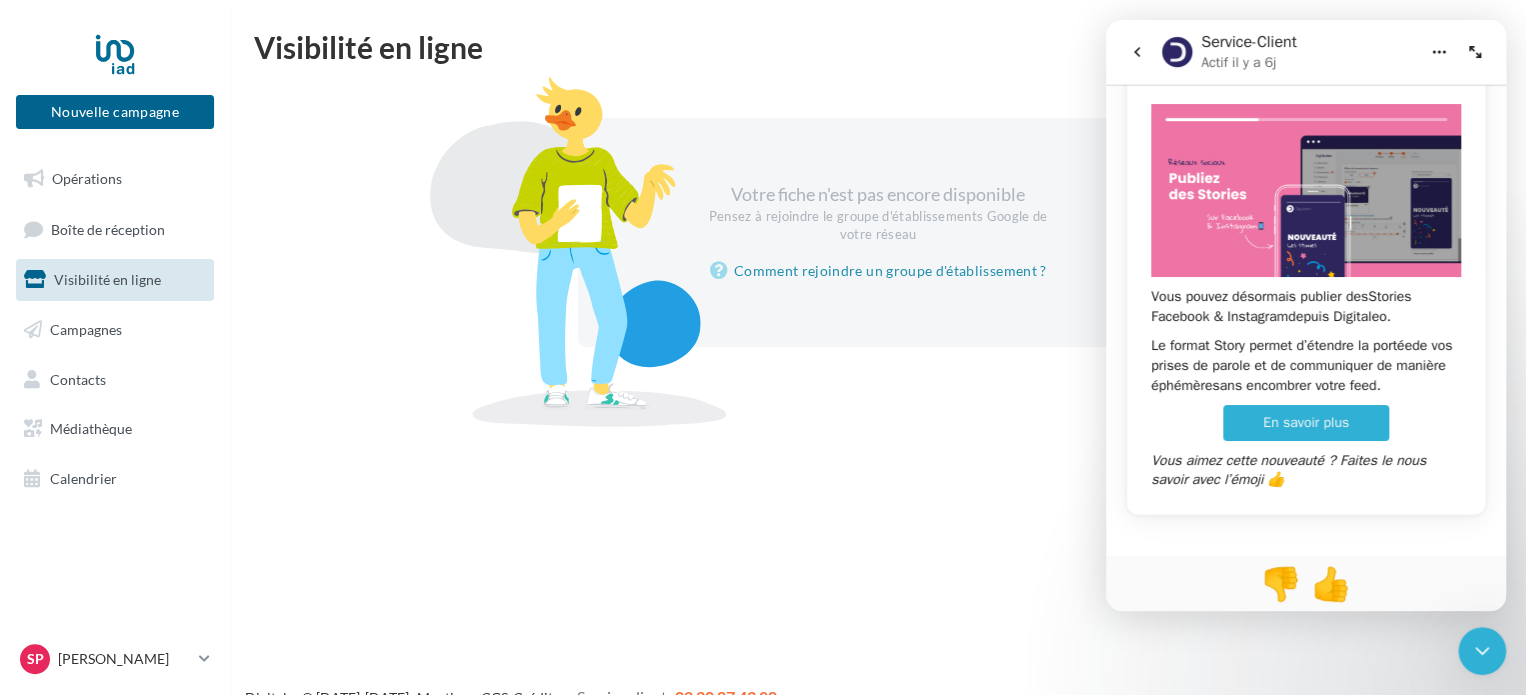 click 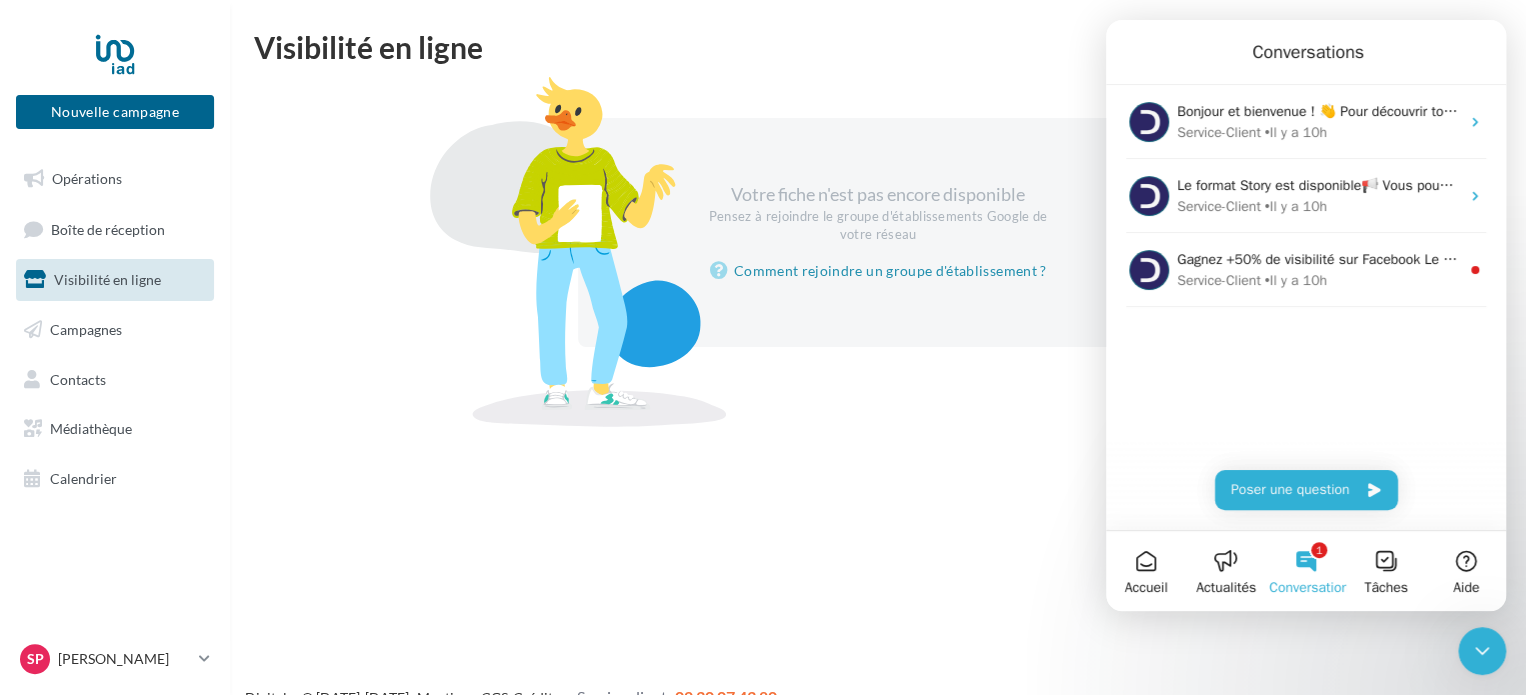 scroll, scrollTop: 0, scrollLeft: 0, axis: both 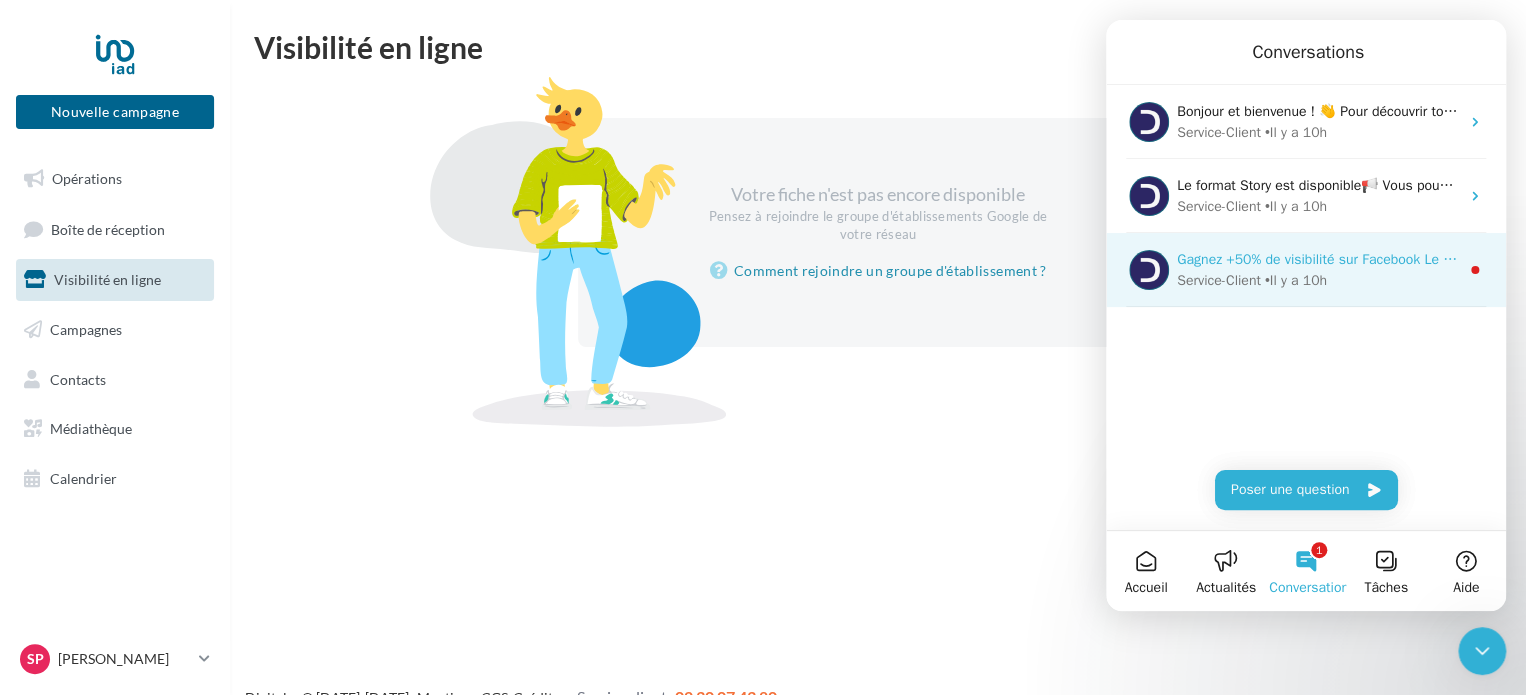 click on "Gagnez +50% de visibilité sur Facebook Le Boost de Post est disponible sur Digitaleo, pour amplifier la portée de vos posts Facebook. Touchez par exemple jusqu'à 20 000 profils supplémentaires dès 30€ sur 7 jours. Pour commencer sur vos derniers posts, rendez-vous dans "Campagnes", cliquez sur "Actions" puis "Booster mon post".     Vous aimez cette nouveauté ? Faites le nous savoir avec l’émoji 👍" at bounding box center [1318, 259] 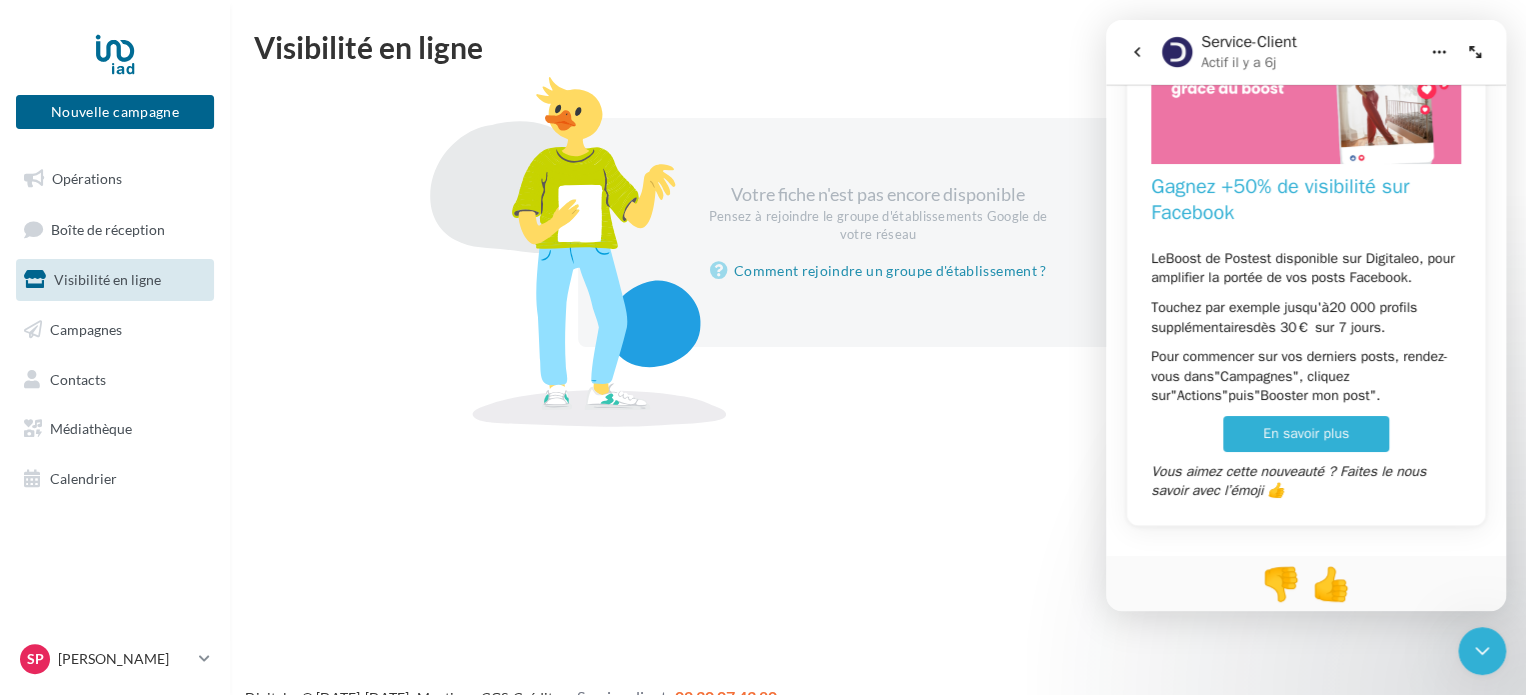 scroll, scrollTop: 193, scrollLeft: 0, axis: vertical 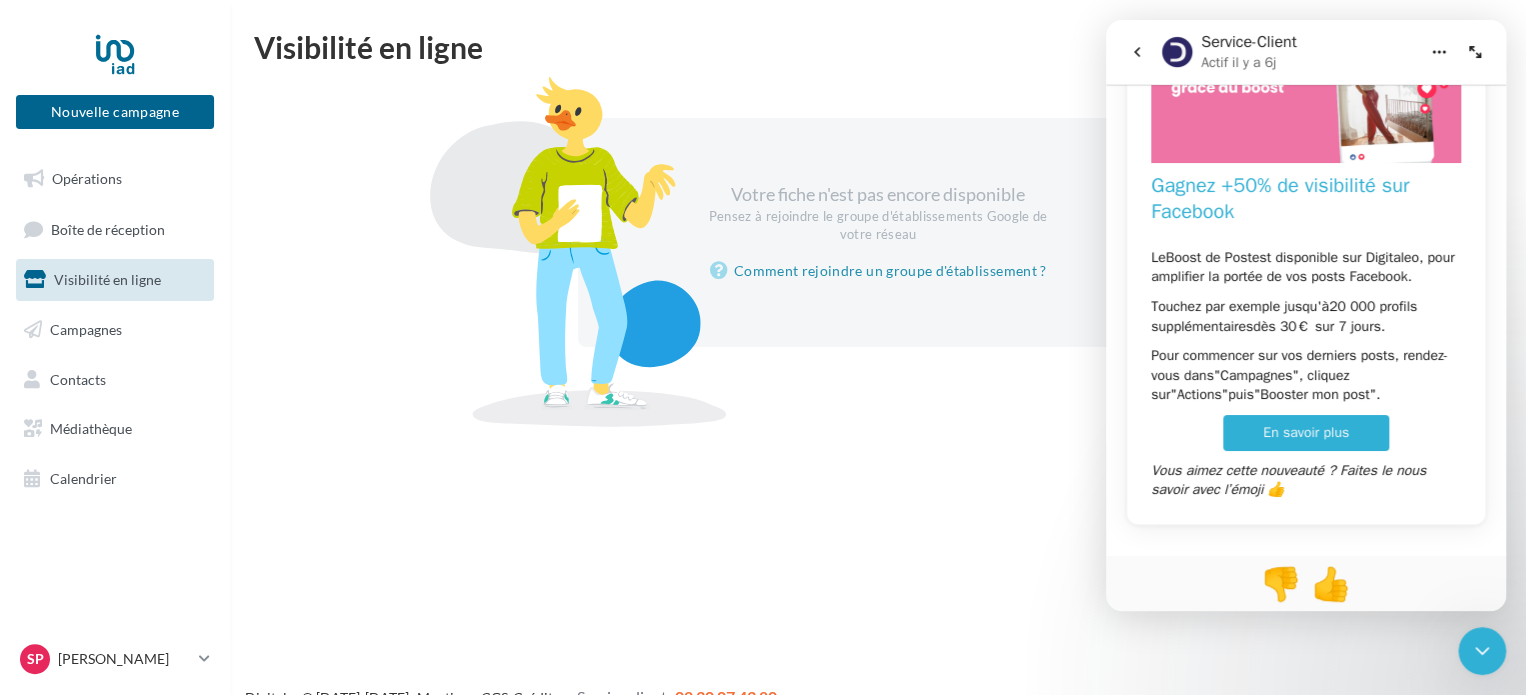 click on "En savoir plus" at bounding box center (1306, 432) 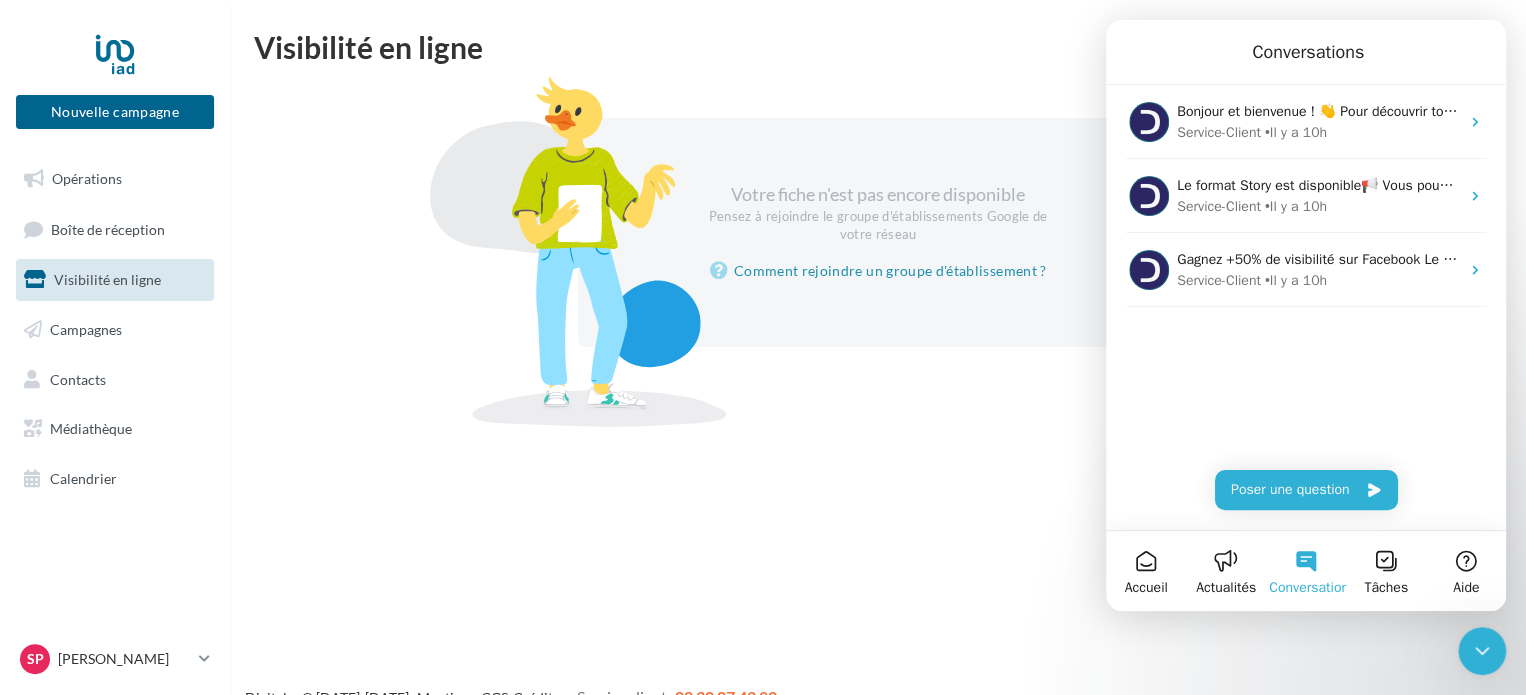 click 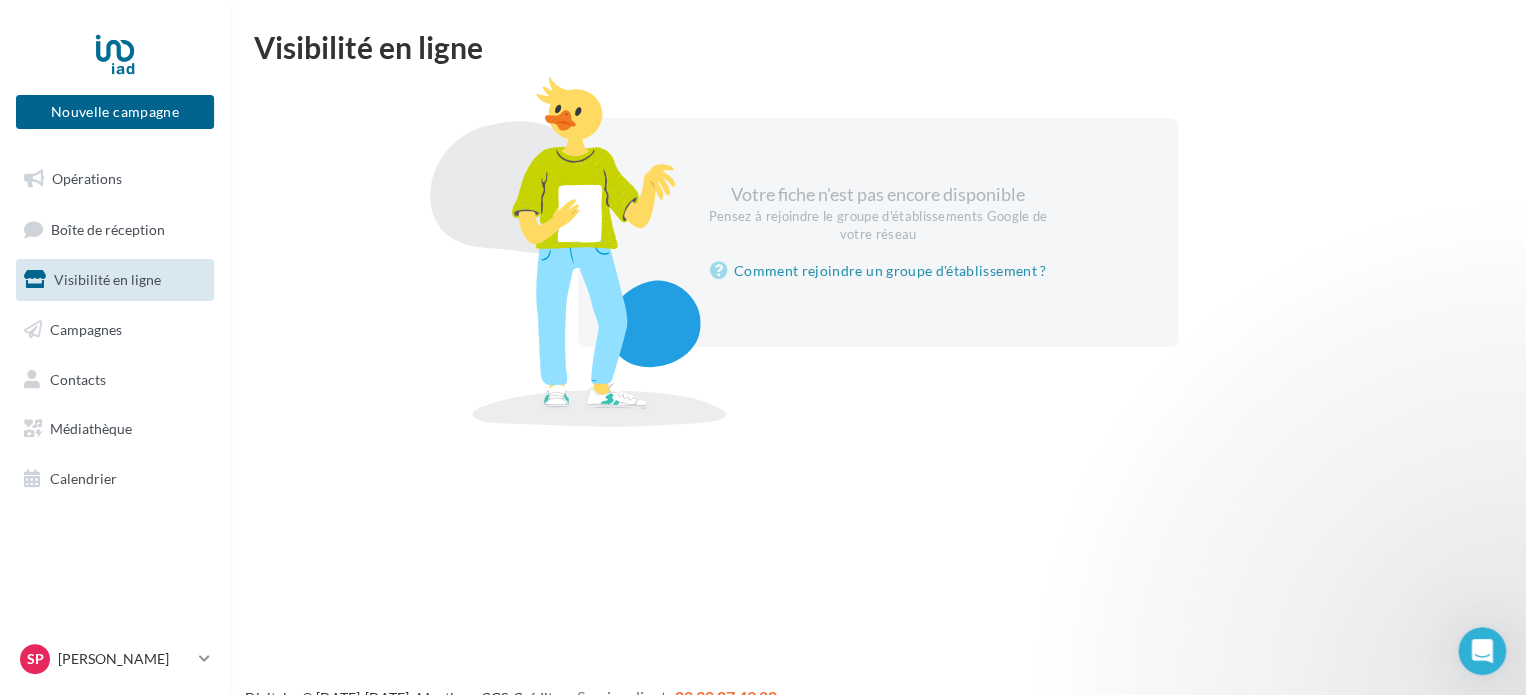 scroll, scrollTop: 0, scrollLeft: 0, axis: both 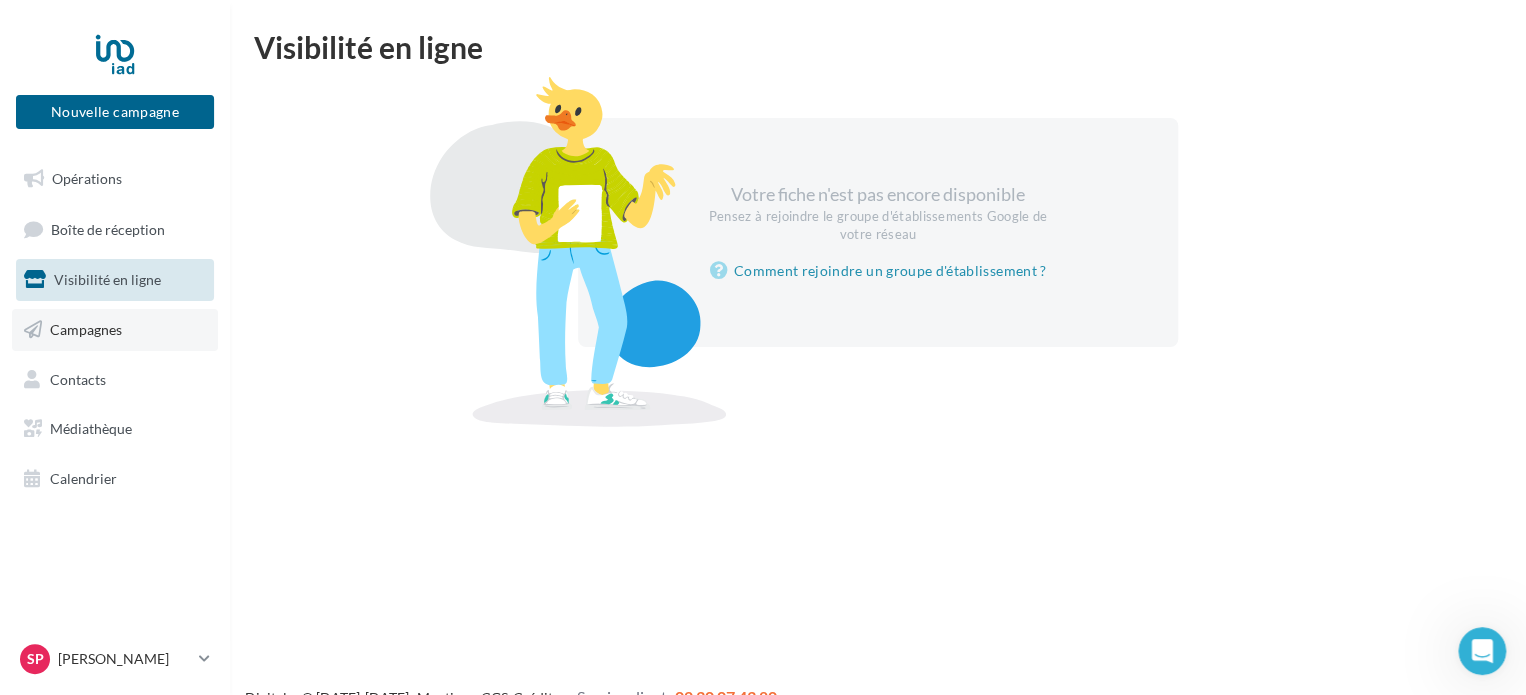 click on "Campagnes" at bounding box center [86, 329] 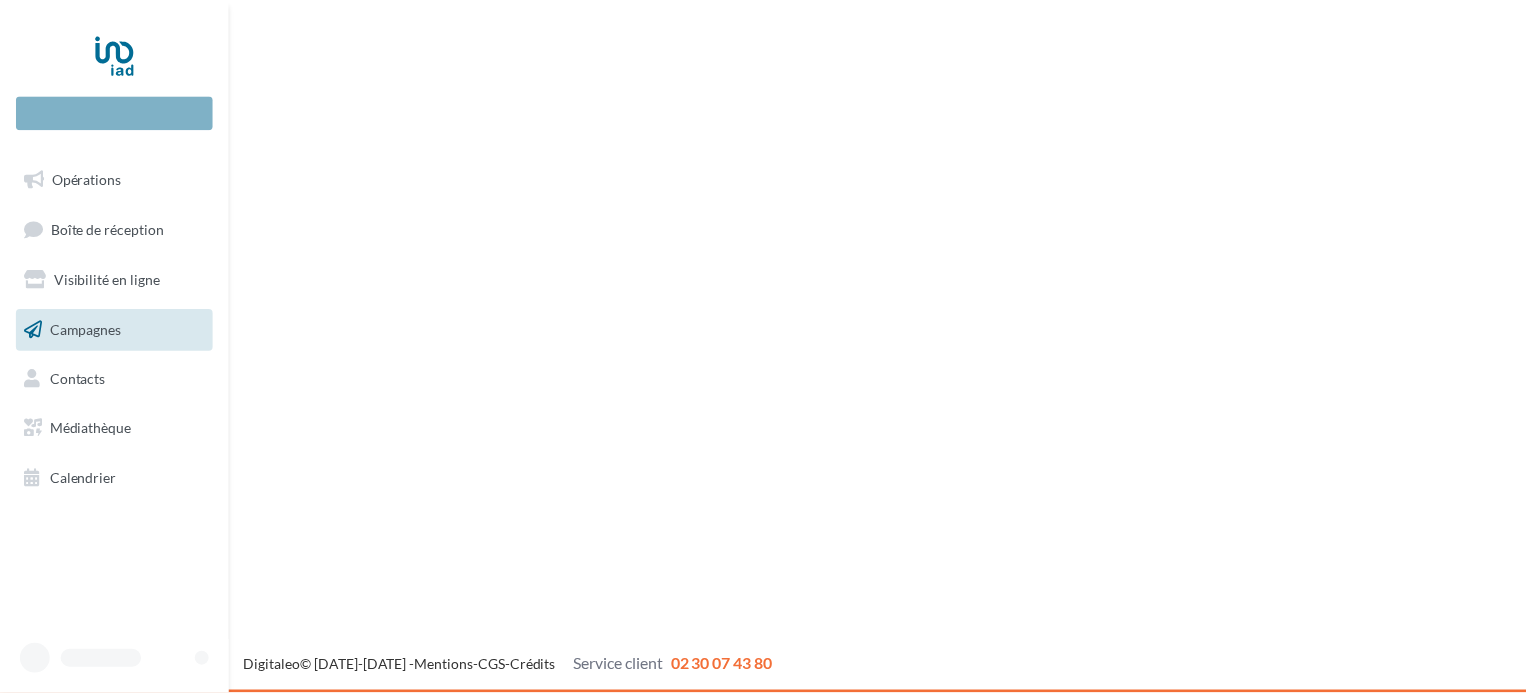 scroll, scrollTop: 0, scrollLeft: 0, axis: both 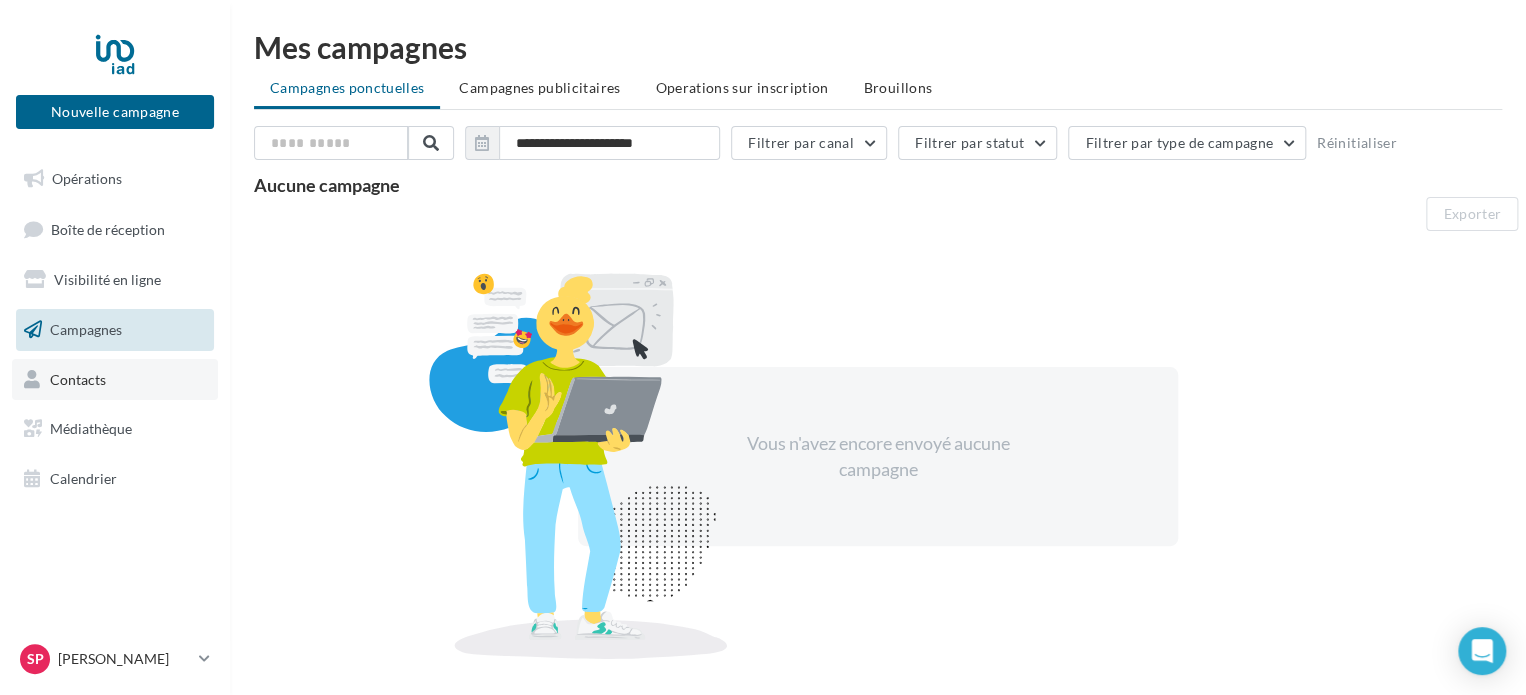 click on "Contacts" at bounding box center (78, 378) 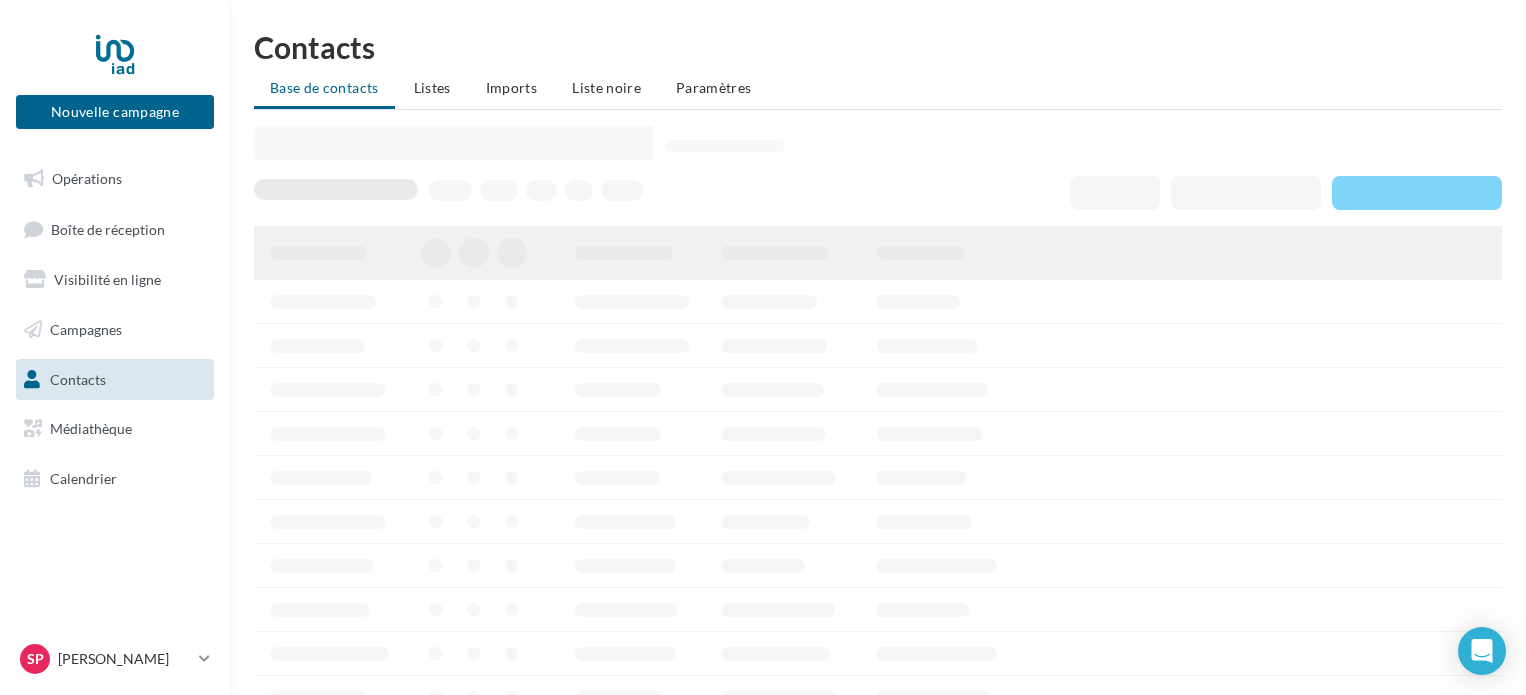 scroll, scrollTop: 0, scrollLeft: 0, axis: both 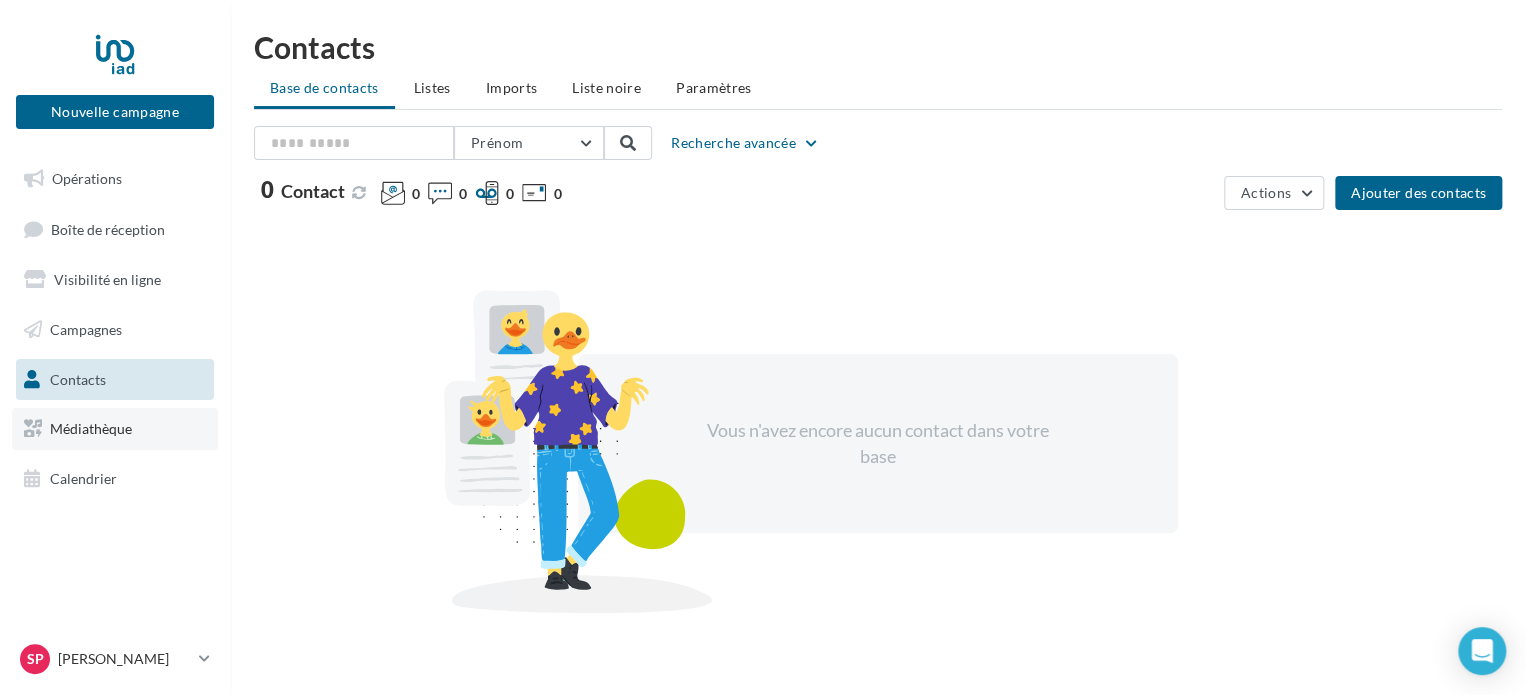 click on "Médiathèque" at bounding box center [91, 428] 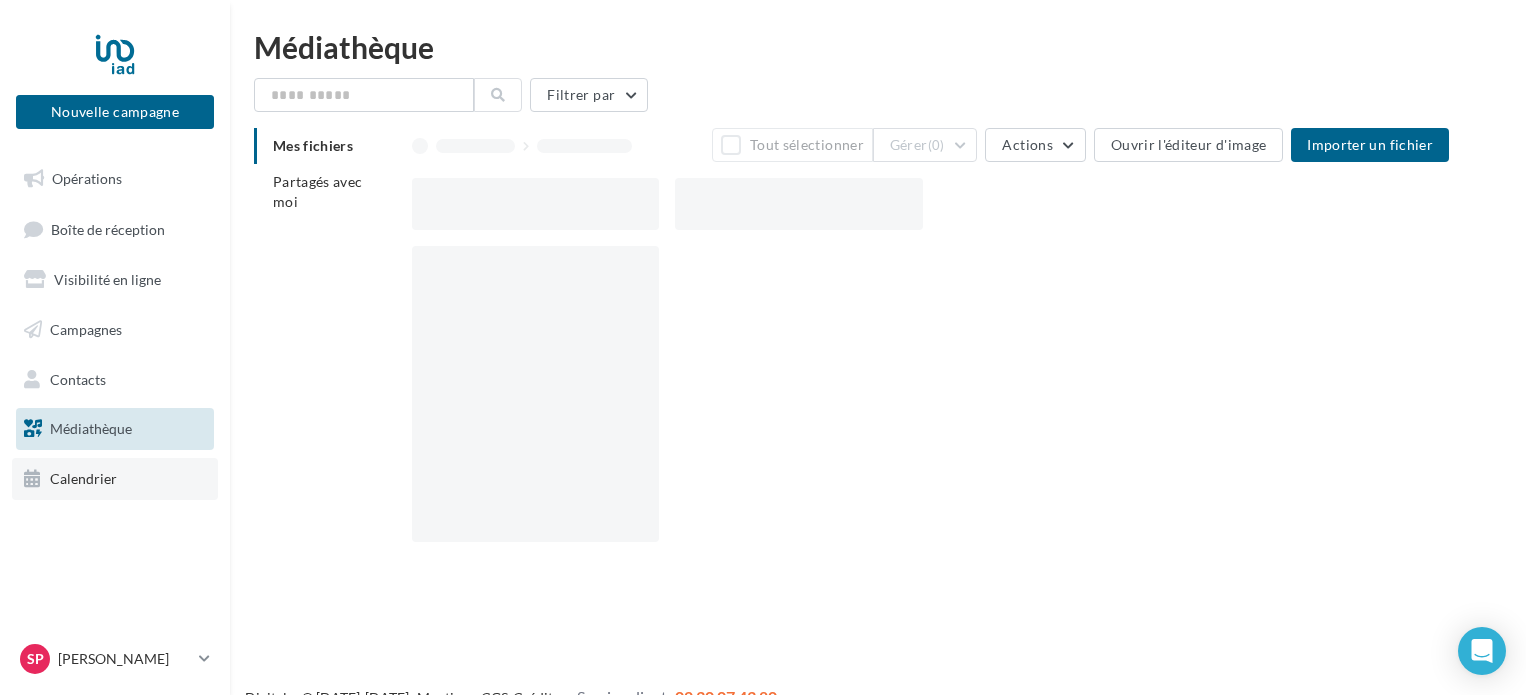 scroll, scrollTop: 0, scrollLeft: 0, axis: both 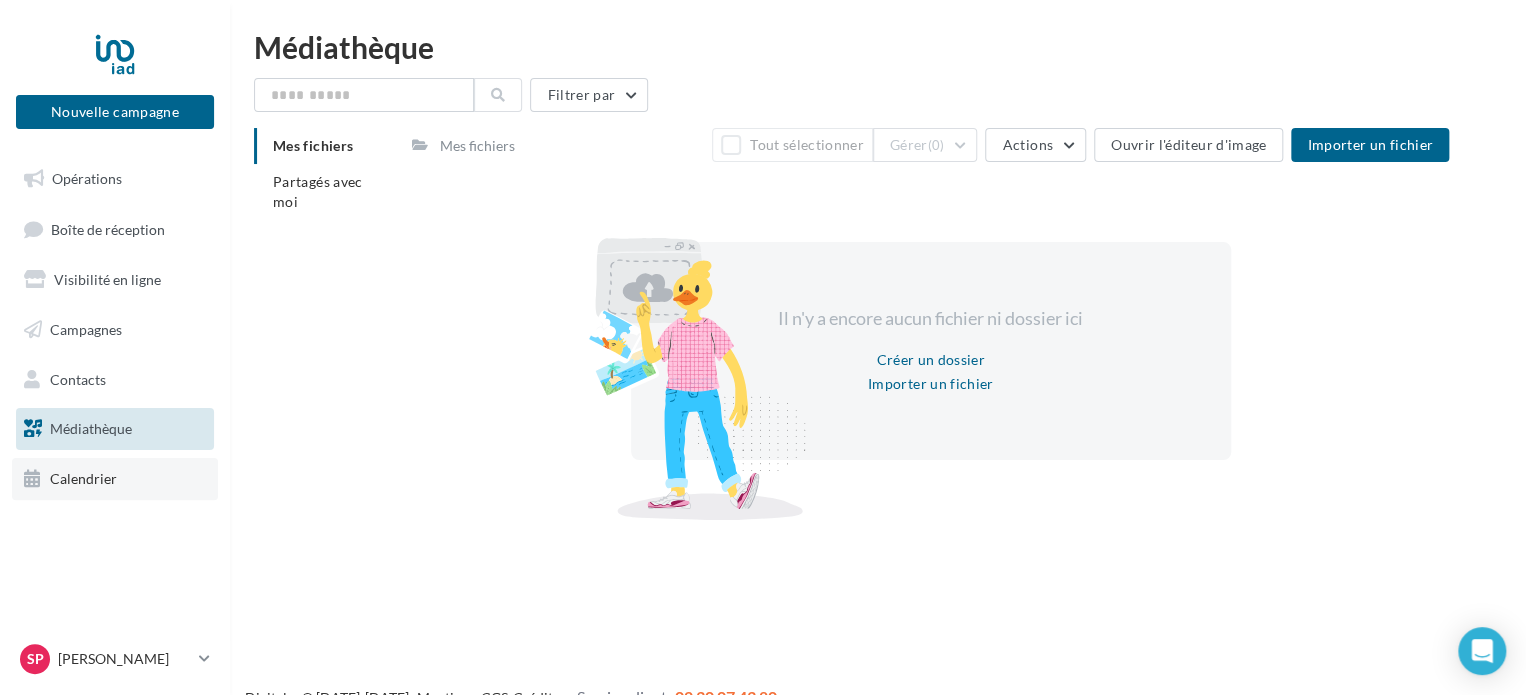 click on "Calendrier" at bounding box center (83, 478) 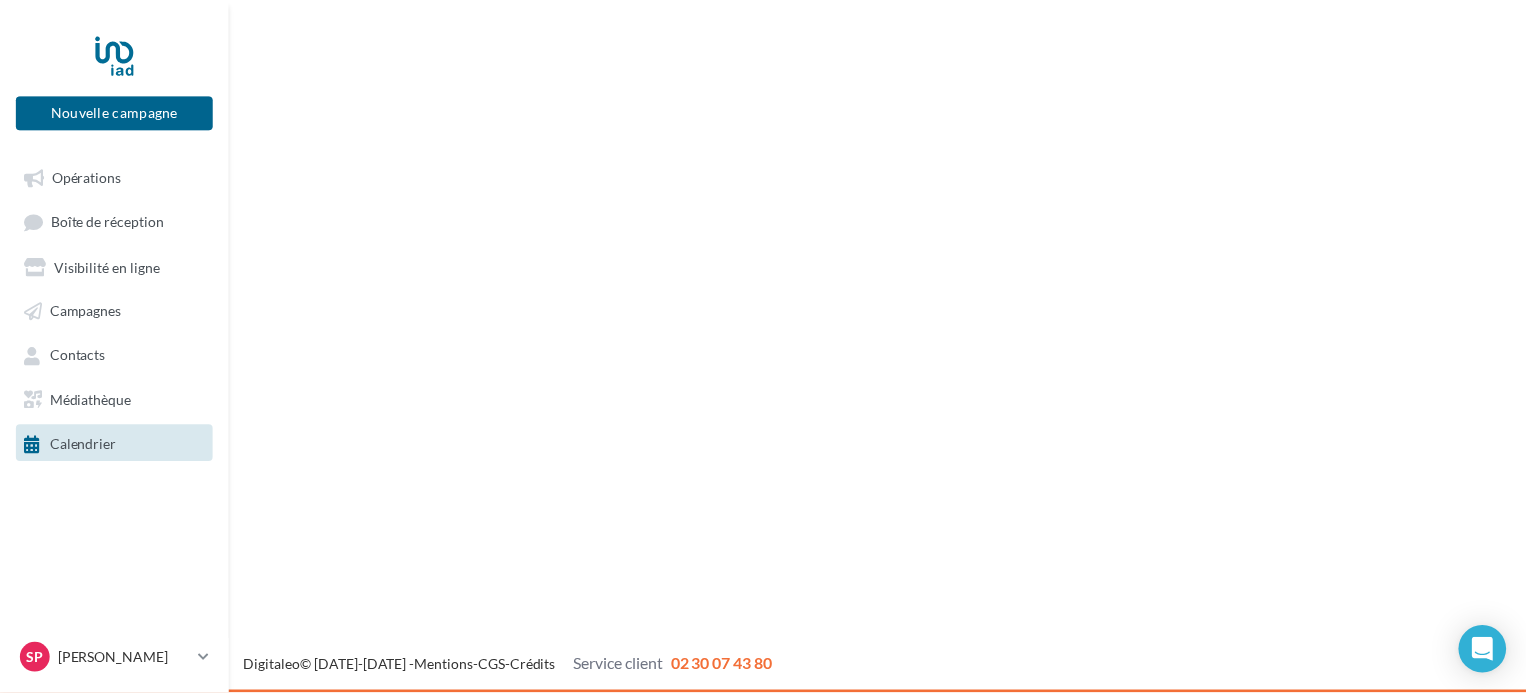 scroll, scrollTop: 0, scrollLeft: 0, axis: both 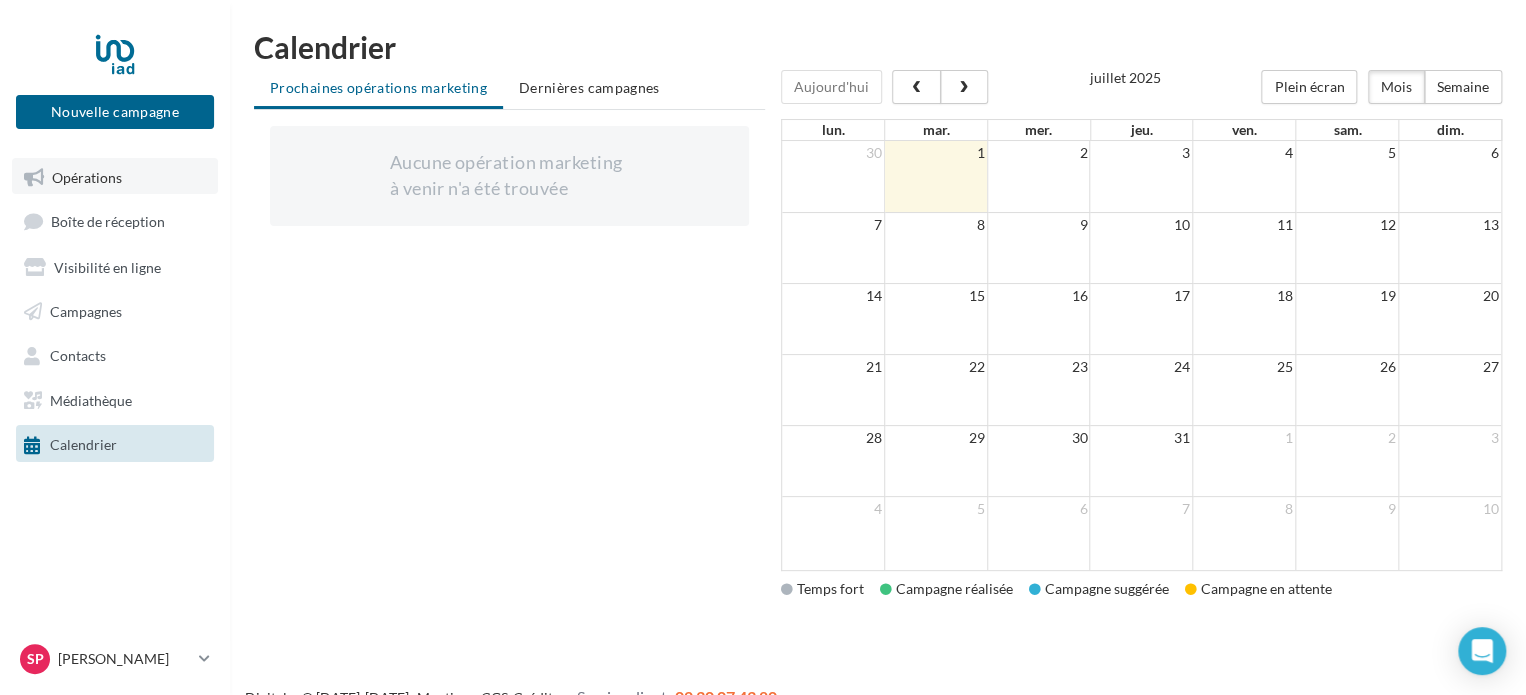 click on "Opérations" at bounding box center (87, 176) 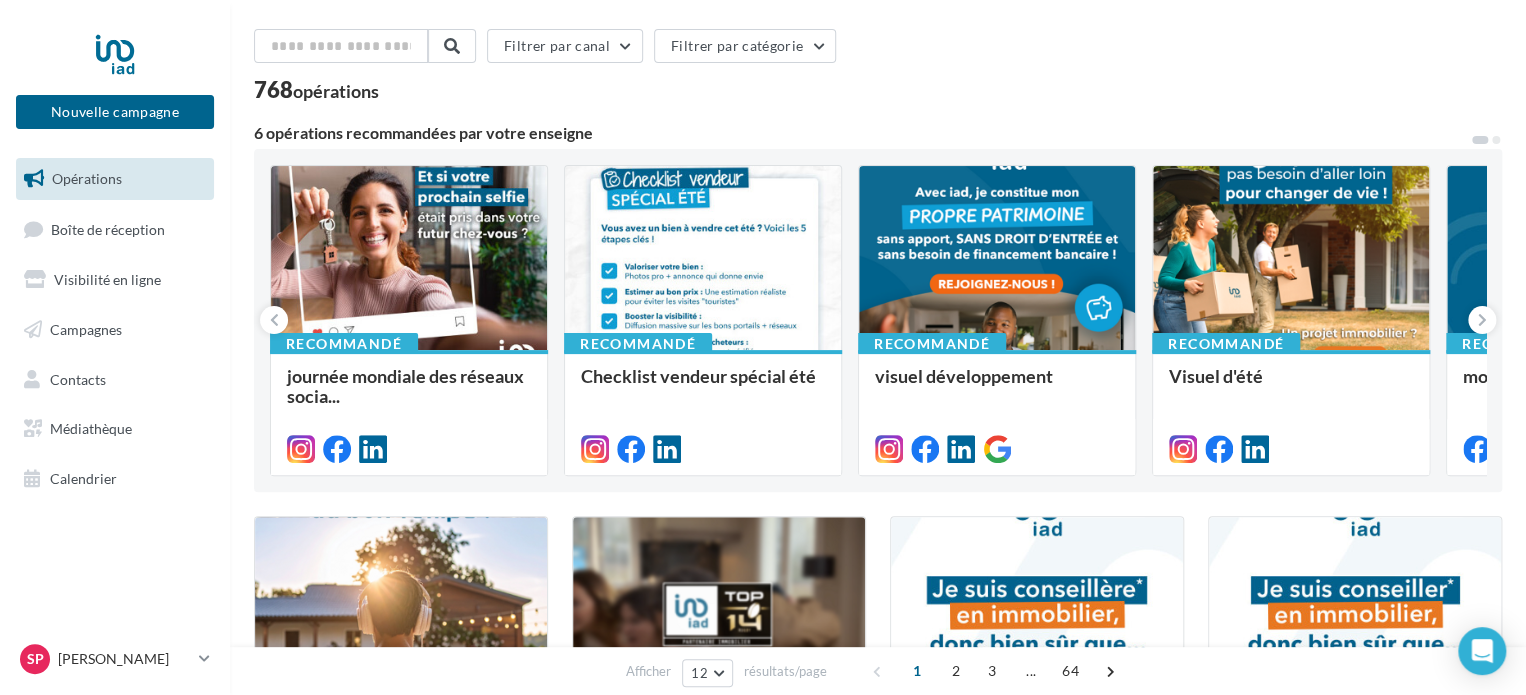 scroll, scrollTop: 100, scrollLeft: 0, axis: vertical 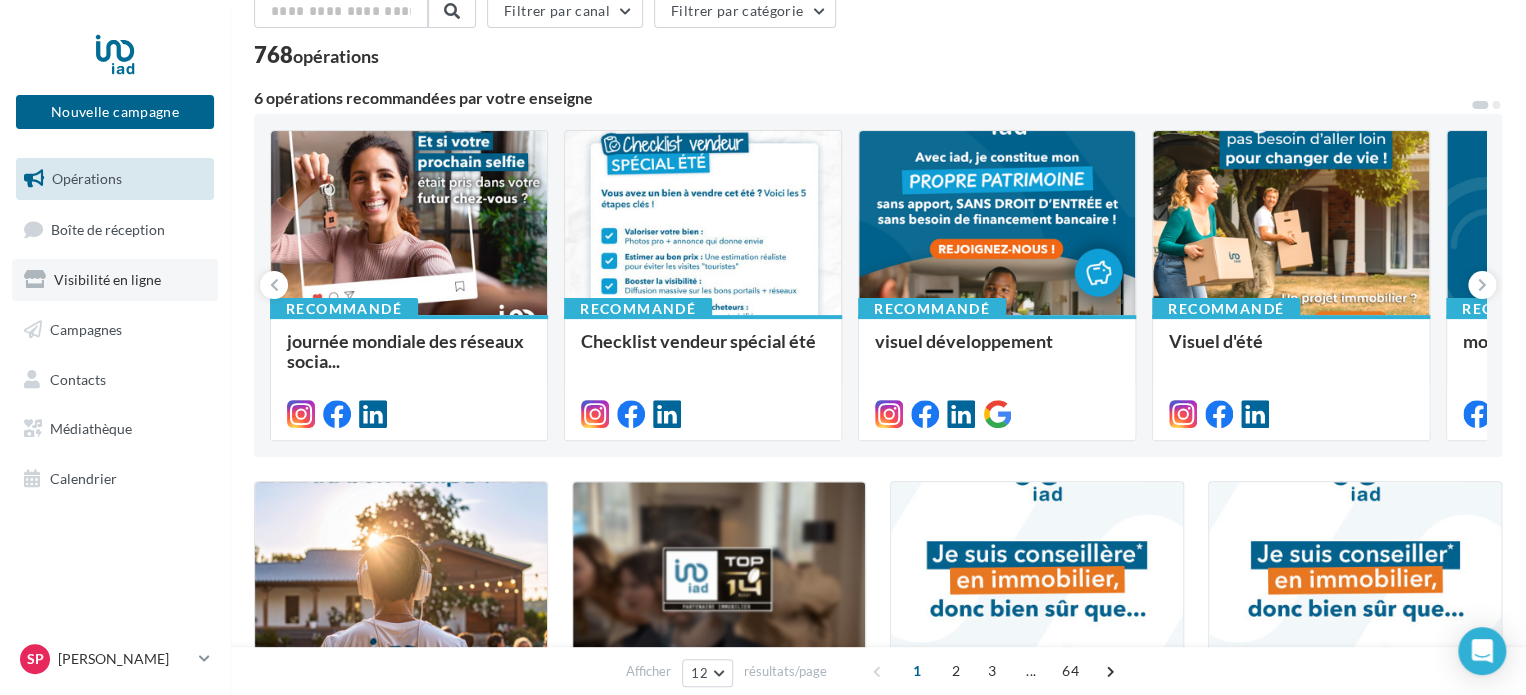 click on "Visibilité en ligne" at bounding box center [107, 279] 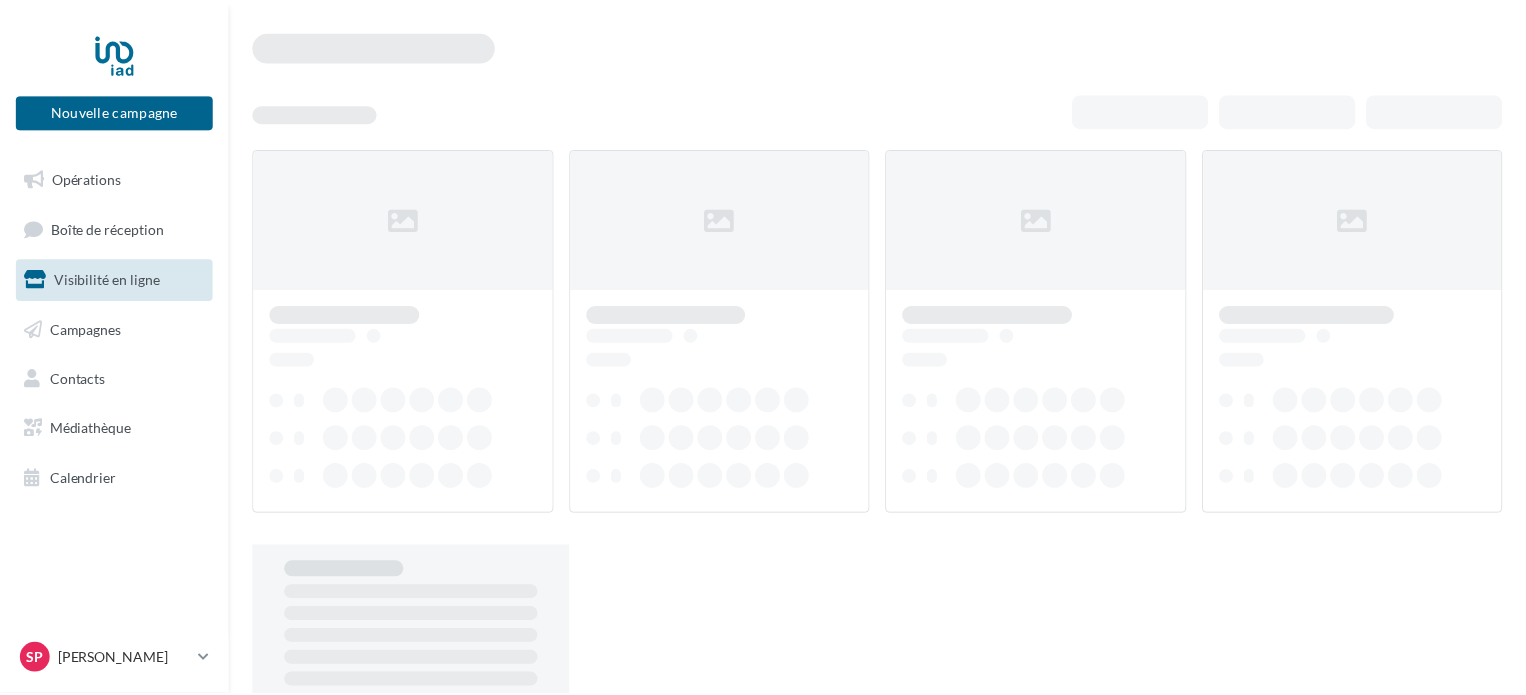 scroll, scrollTop: 0, scrollLeft: 0, axis: both 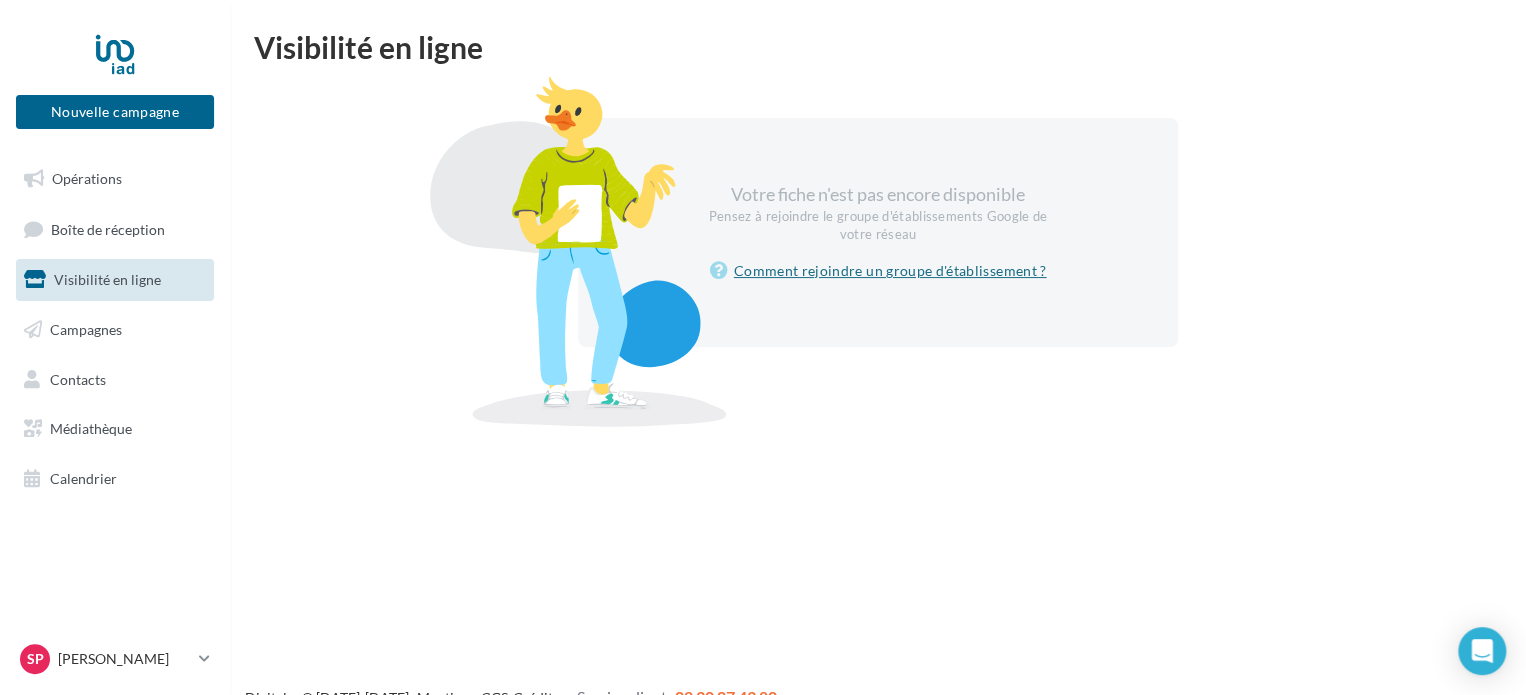 click on "Comment rejoindre un groupe d'établissement ?" at bounding box center (878, 271) 